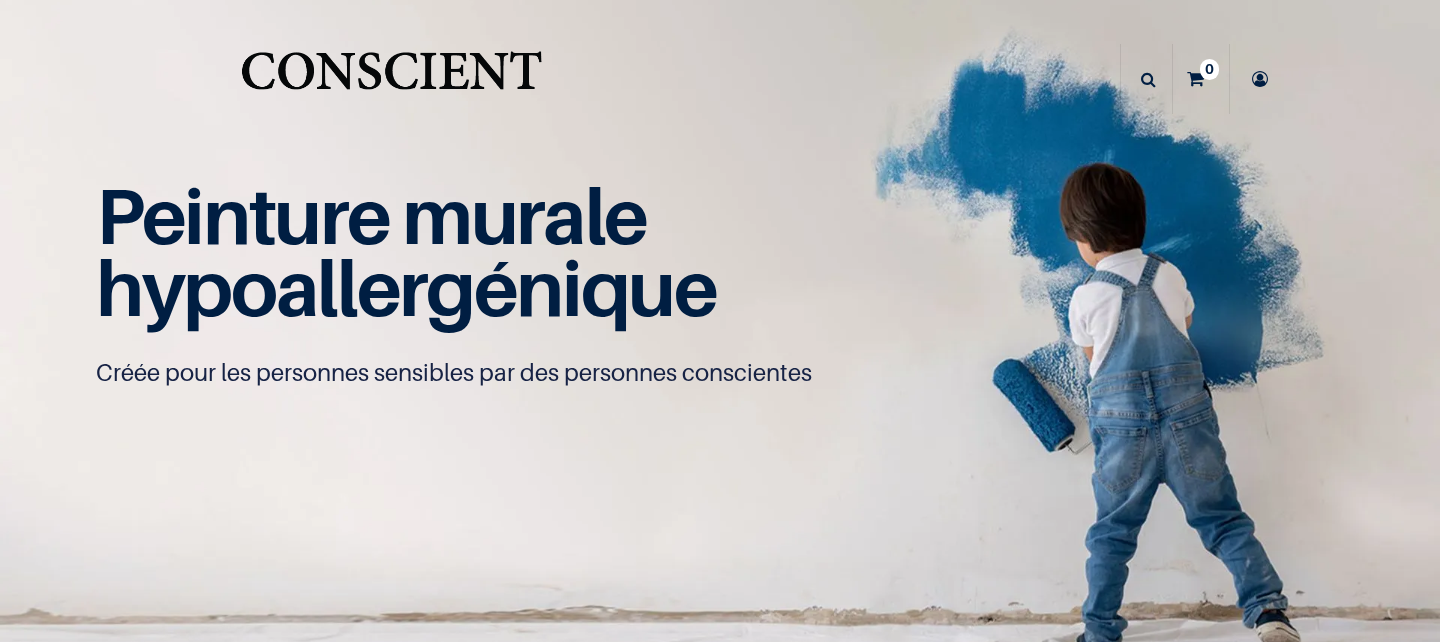 scroll, scrollTop: 0, scrollLeft: 0, axis: both 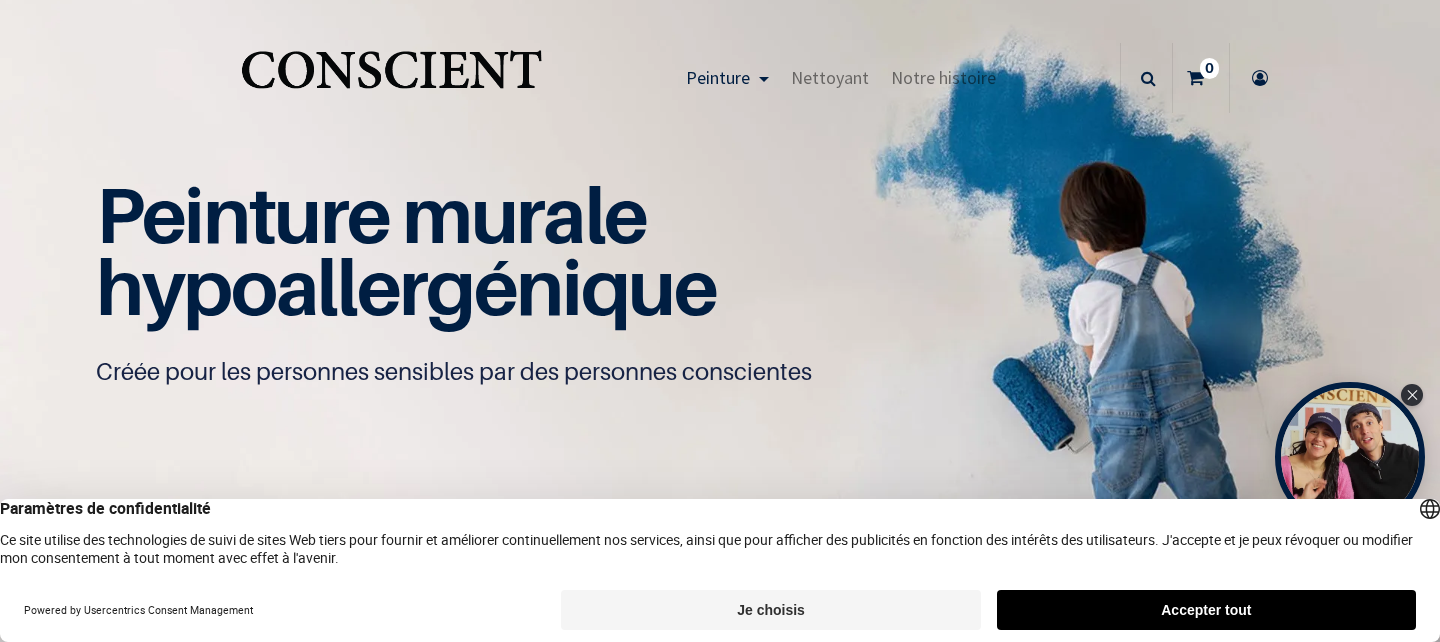 click on "Accepter tout" at bounding box center (1206, 610) 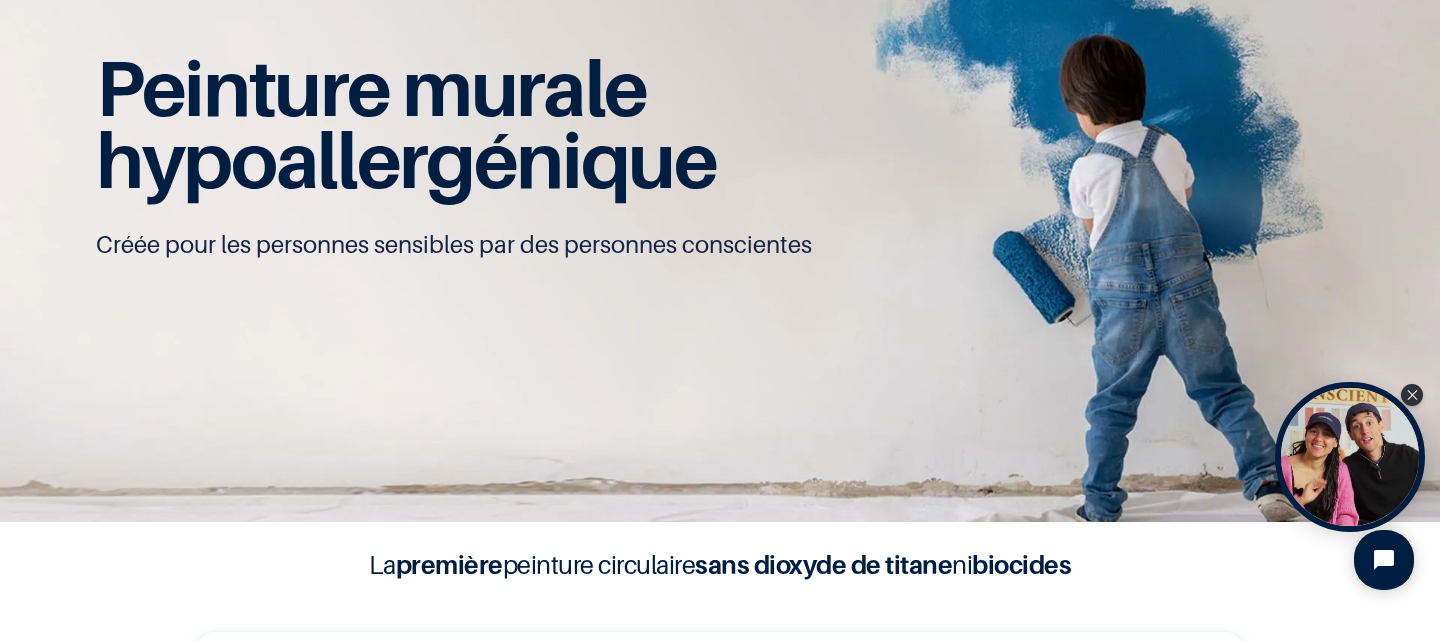 scroll, scrollTop: 187, scrollLeft: 0, axis: vertical 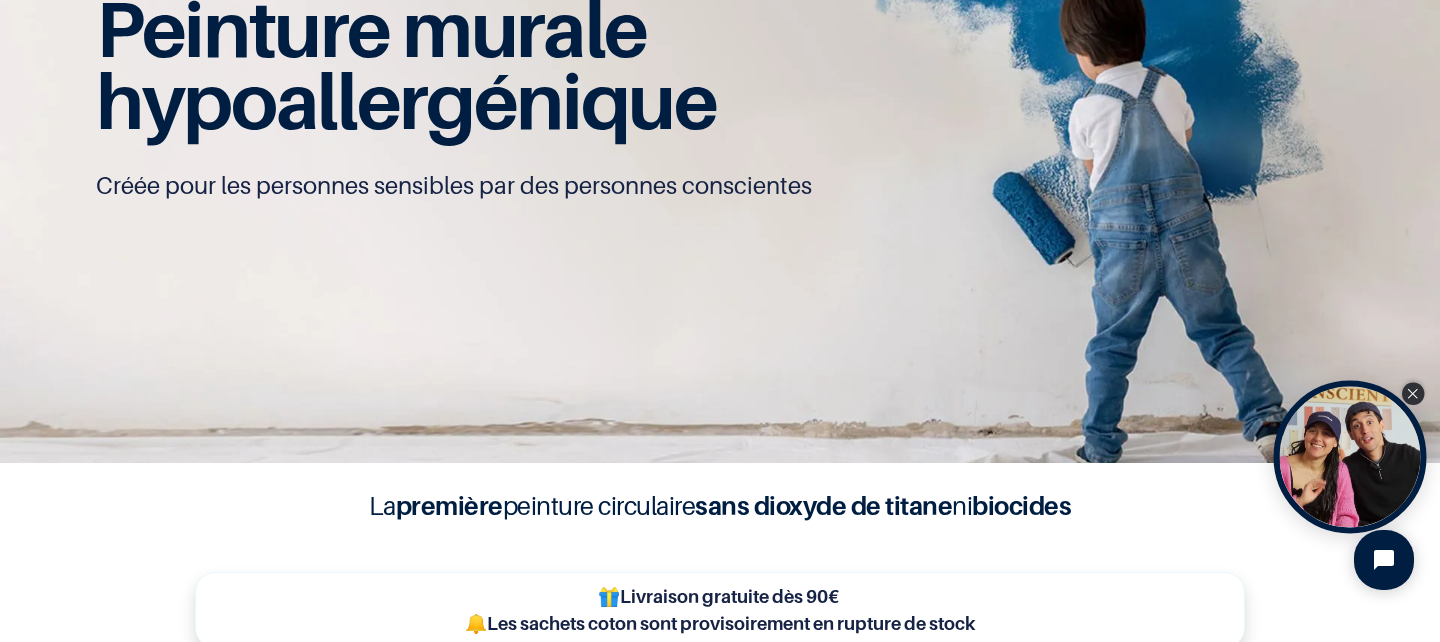 click 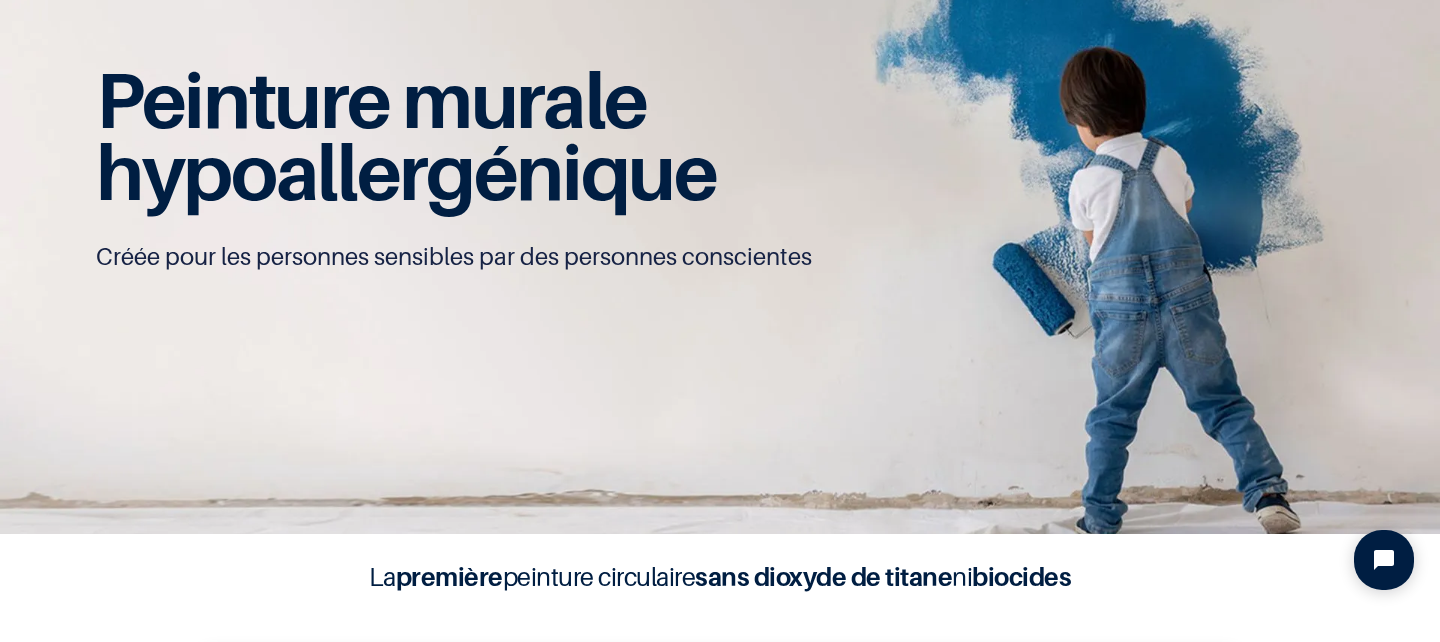 scroll, scrollTop: 0, scrollLeft: 0, axis: both 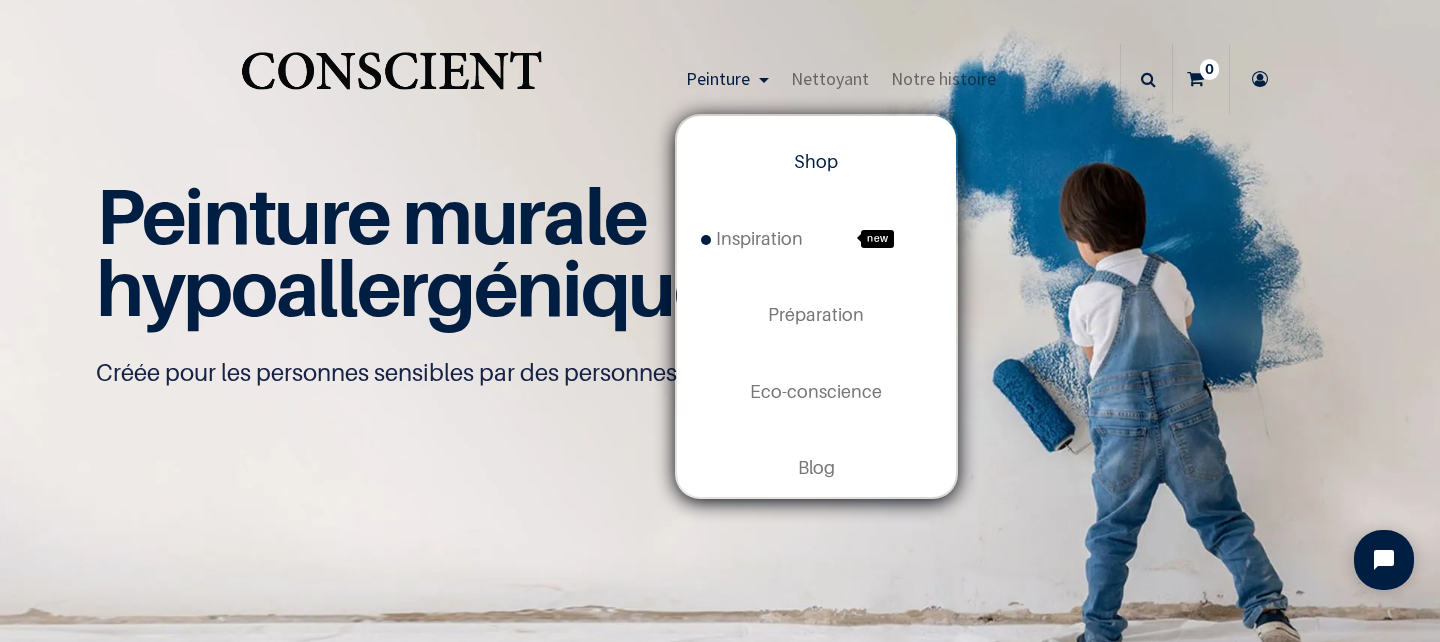 click on "Peinture" at bounding box center [718, 78] 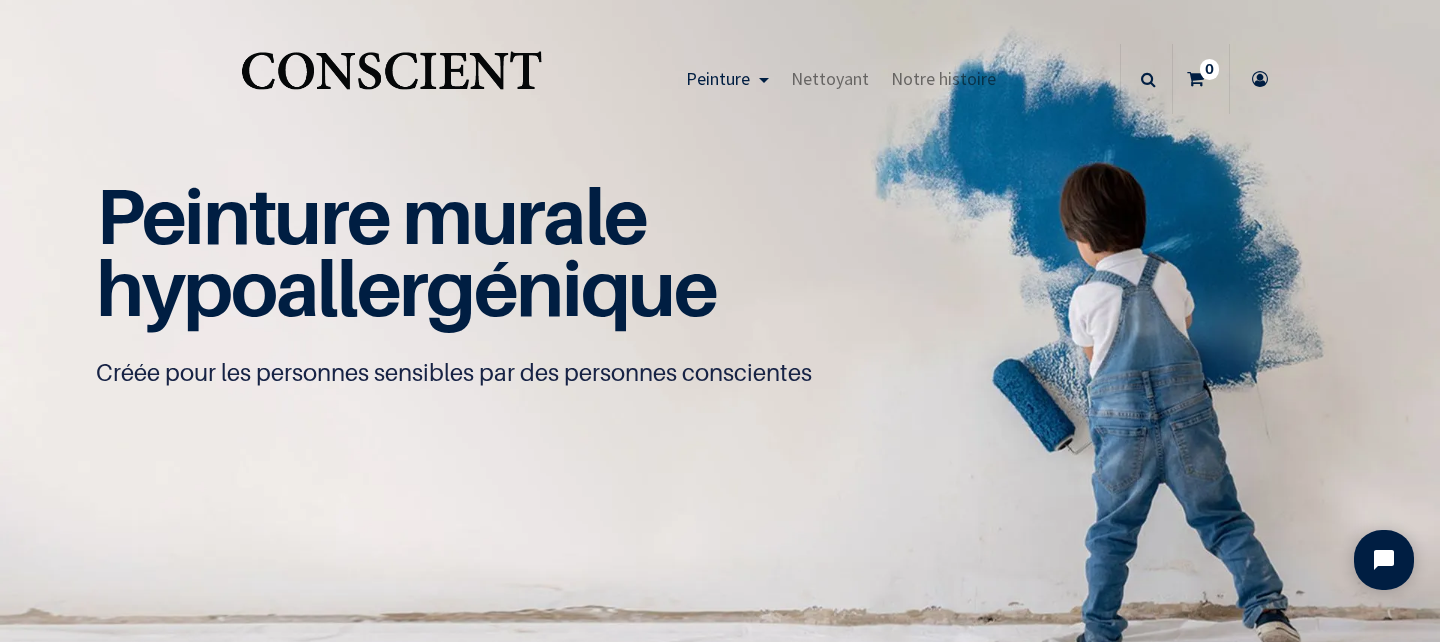 click on "Peinture" at bounding box center [727, 79] 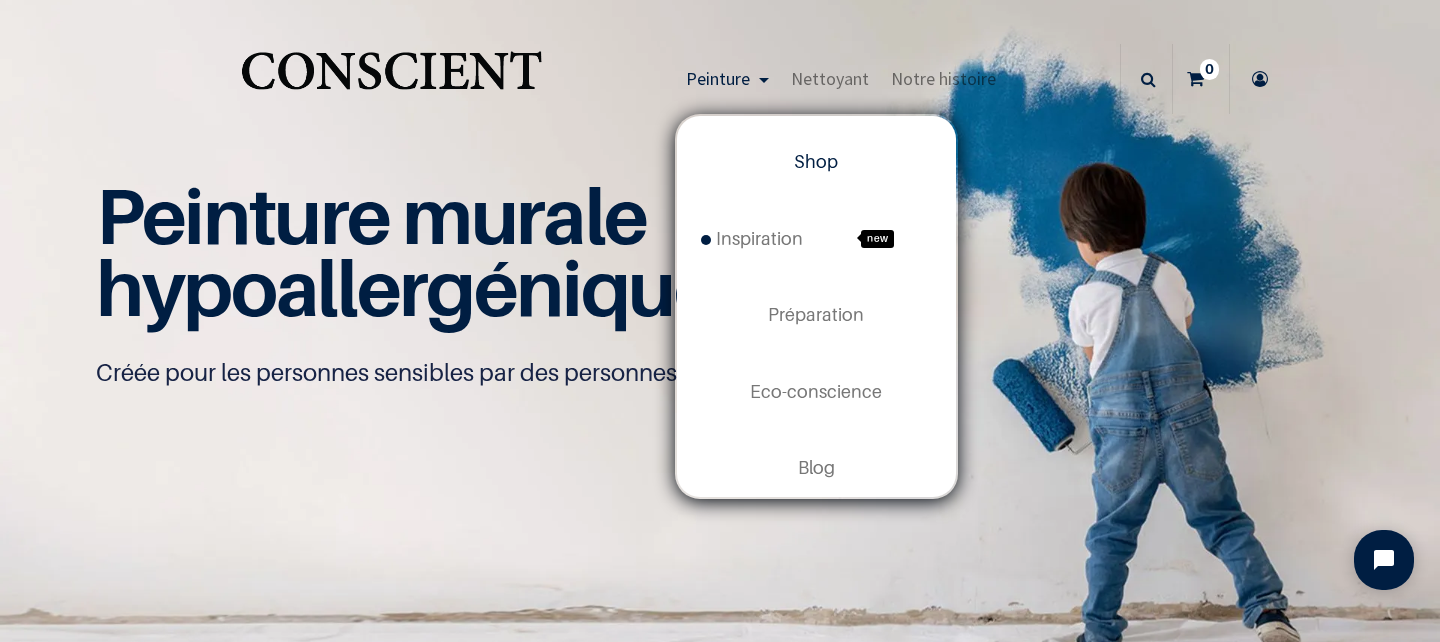 click on "Shop" at bounding box center [816, 161] 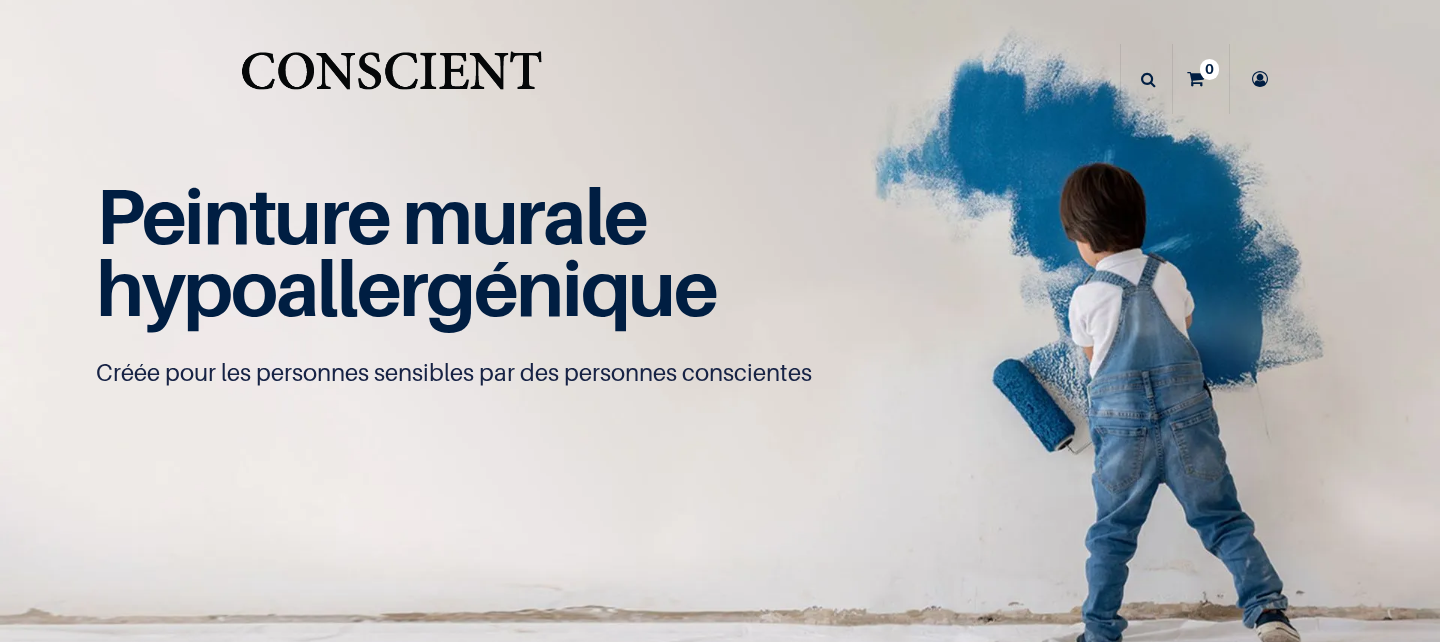 scroll, scrollTop: 0, scrollLeft: 0, axis: both 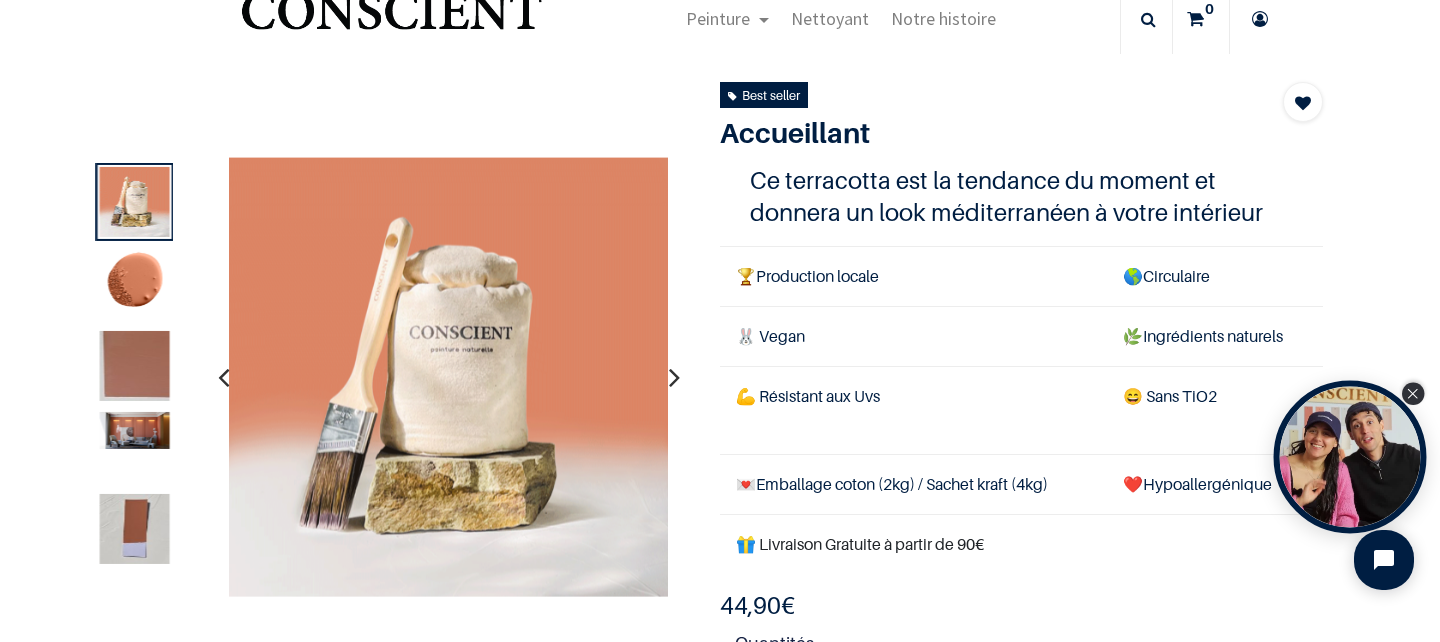 click 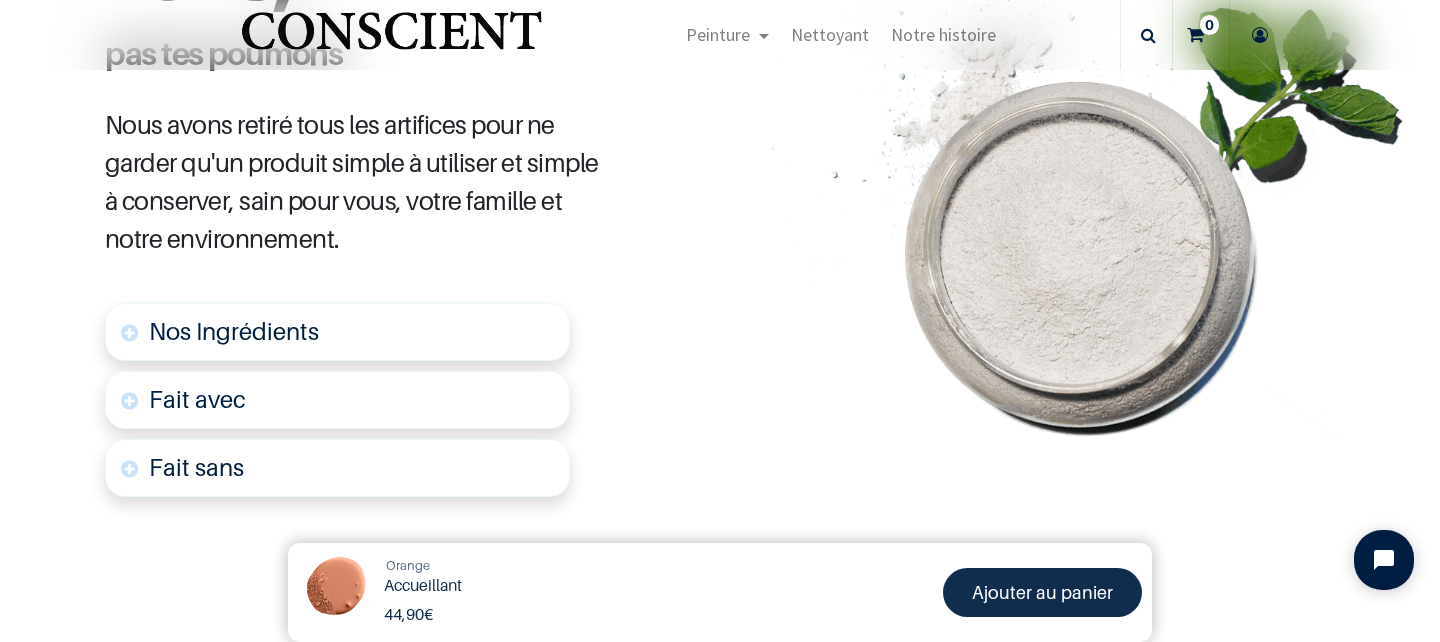 scroll, scrollTop: 430, scrollLeft: 0, axis: vertical 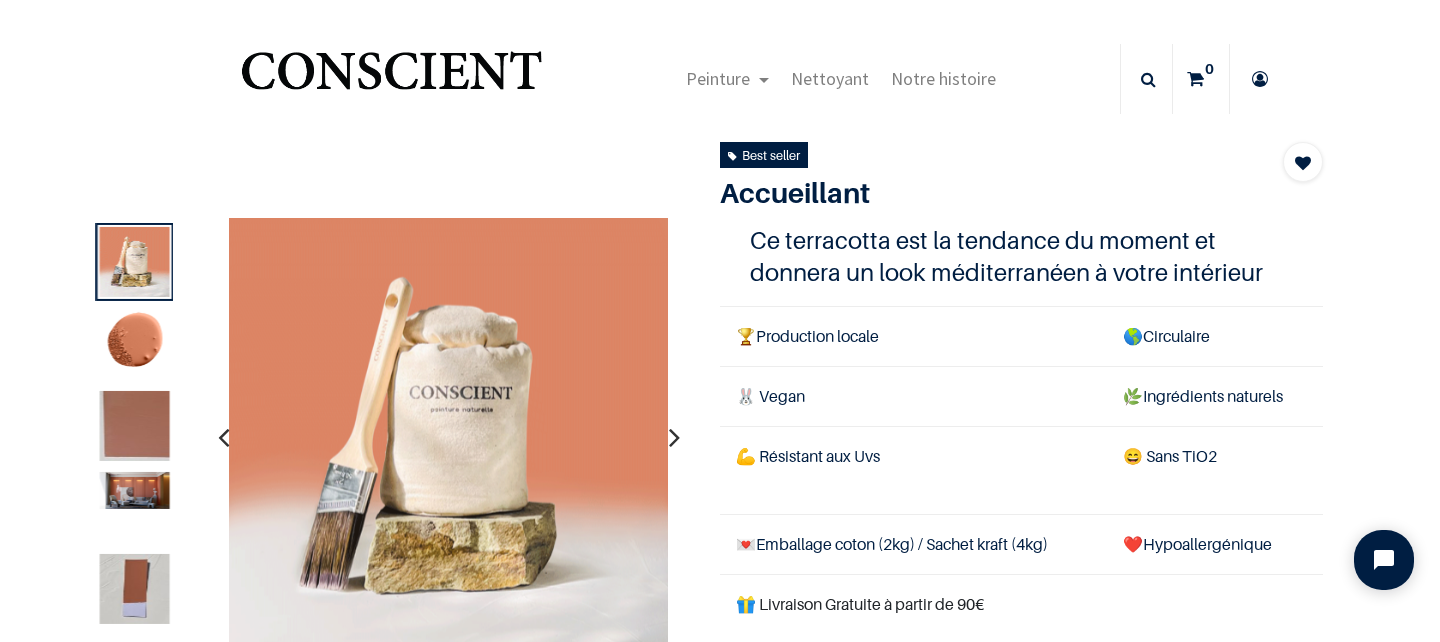 click at bounding box center [135, 426] 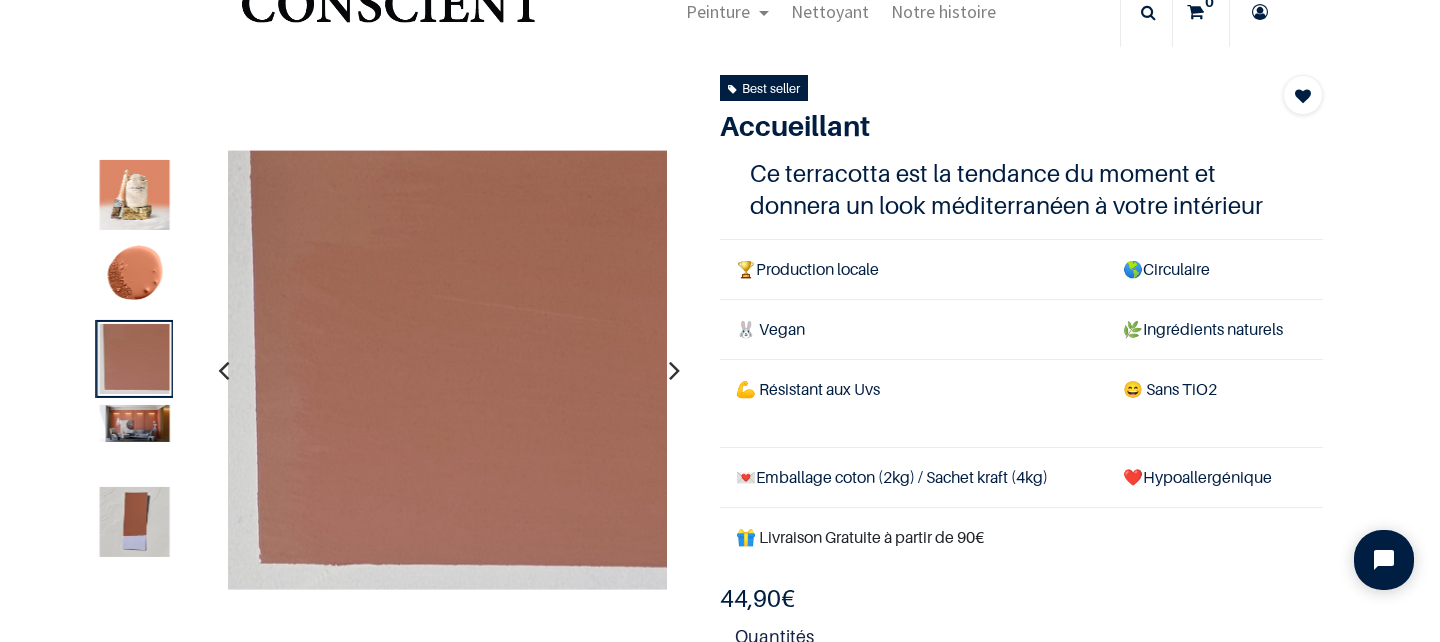 scroll, scrollTop: 71, scrollLeft: 0, axis: vertical 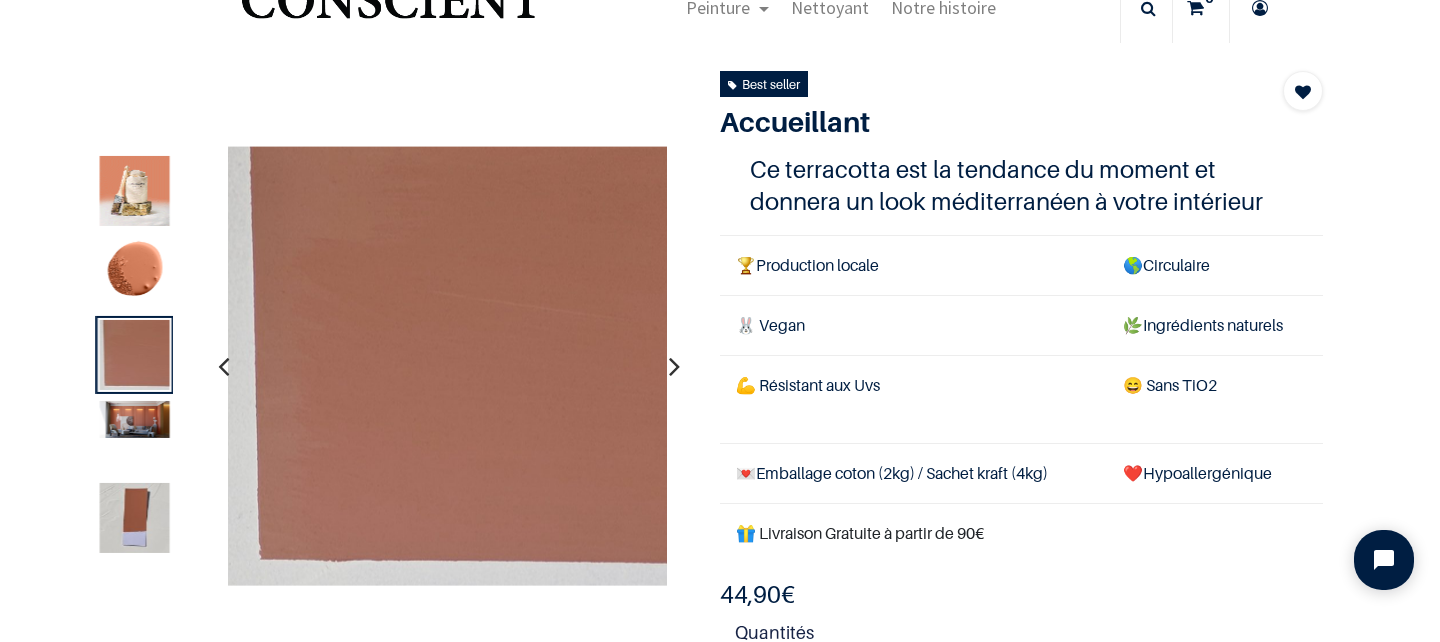 click at bounding box center (135, 437) 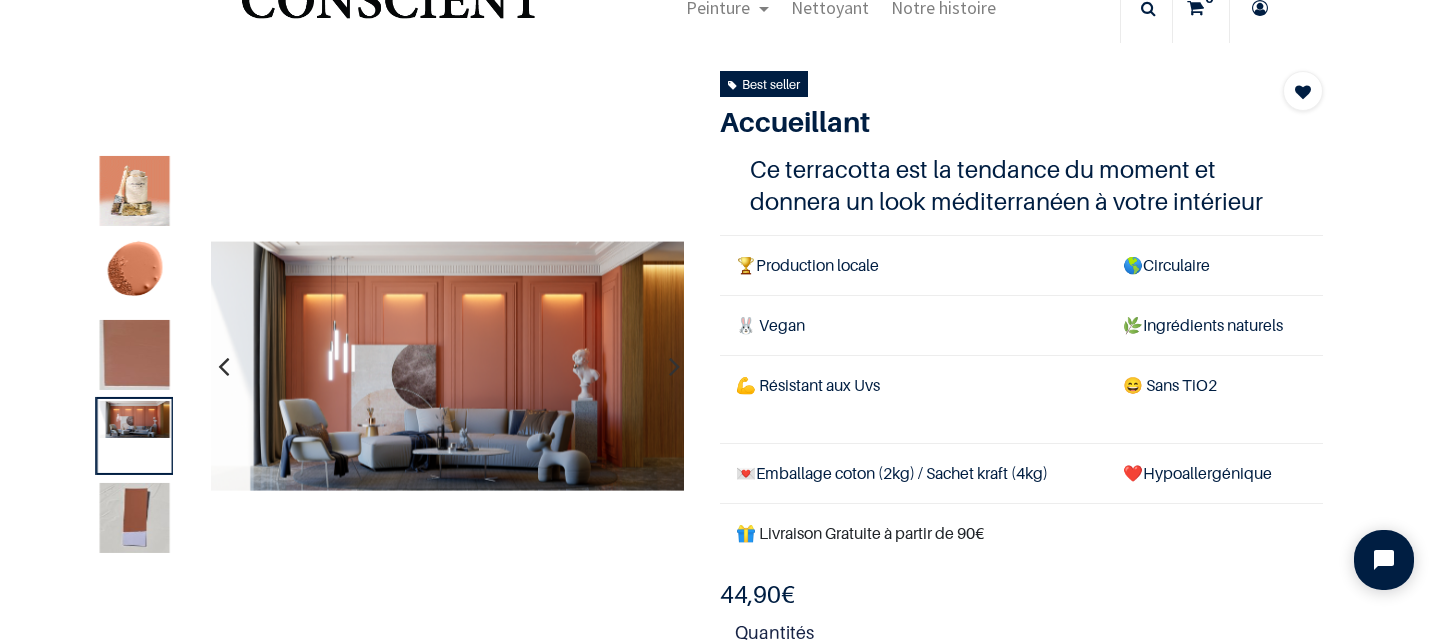 click at bounding box center (135, 518) 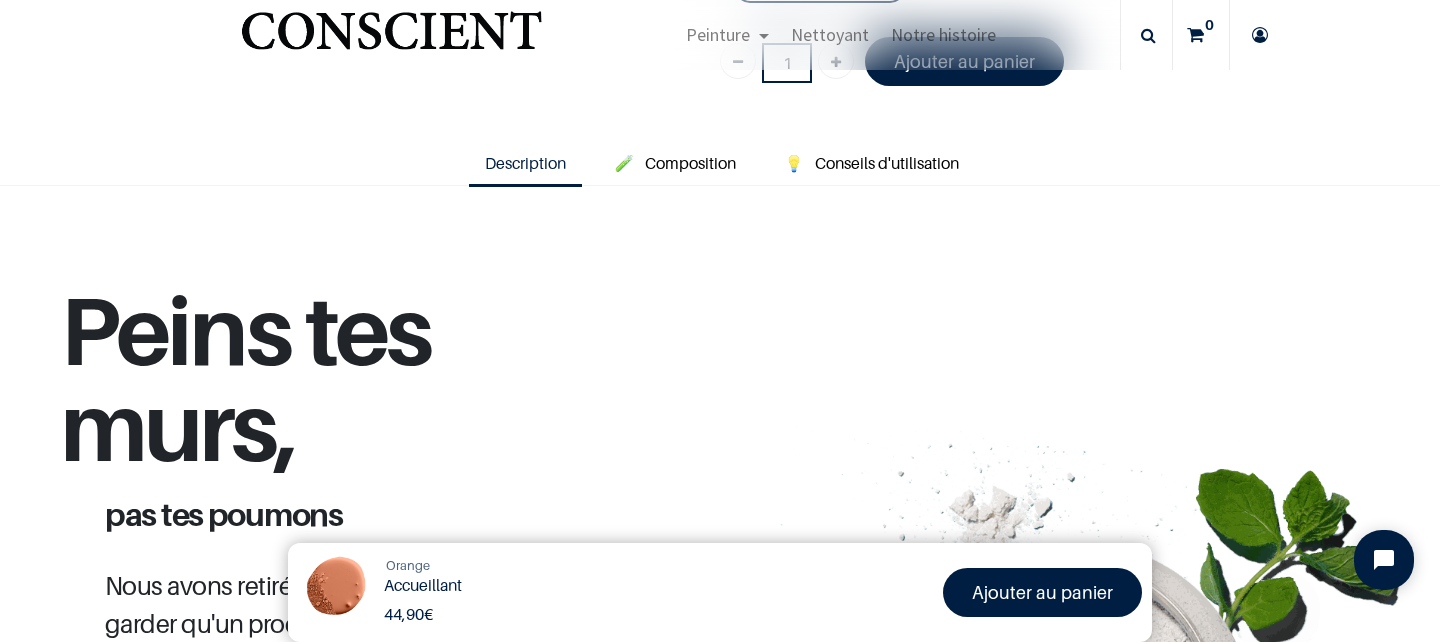 scroll, scrollTop: 242, scrollLeft: 0, axis: vertical 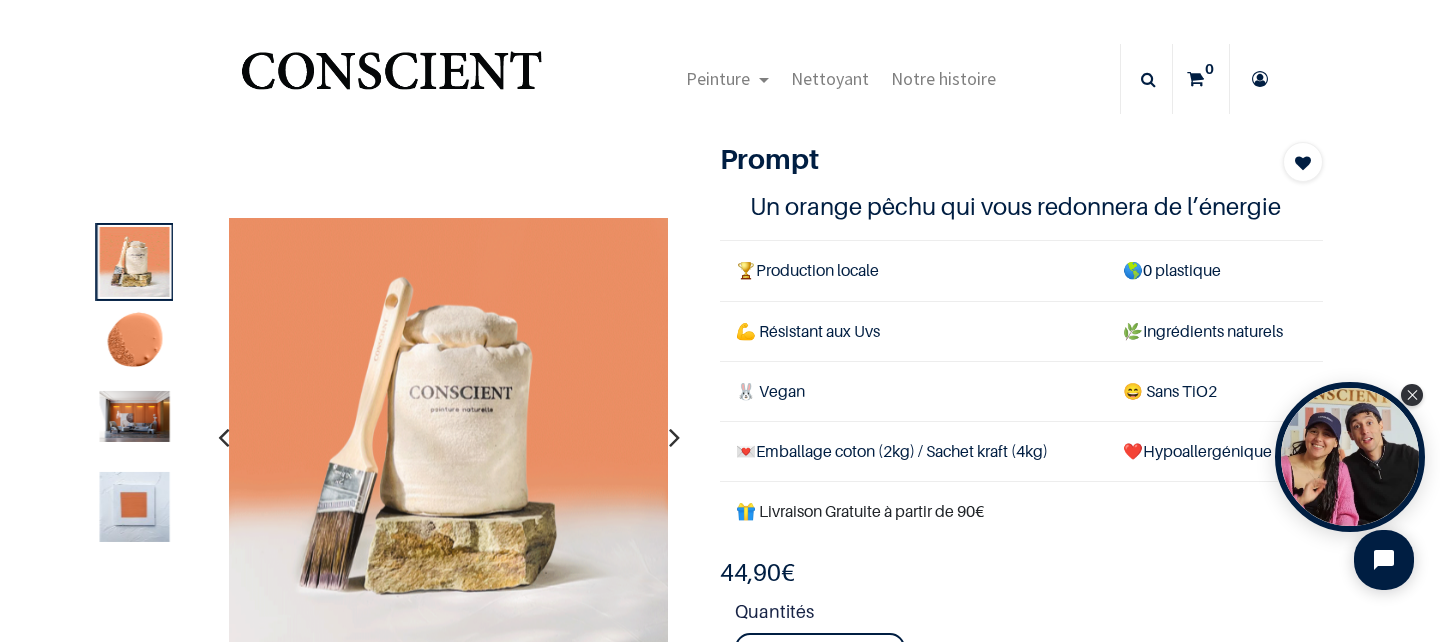 click at bounding box center (135, 344) 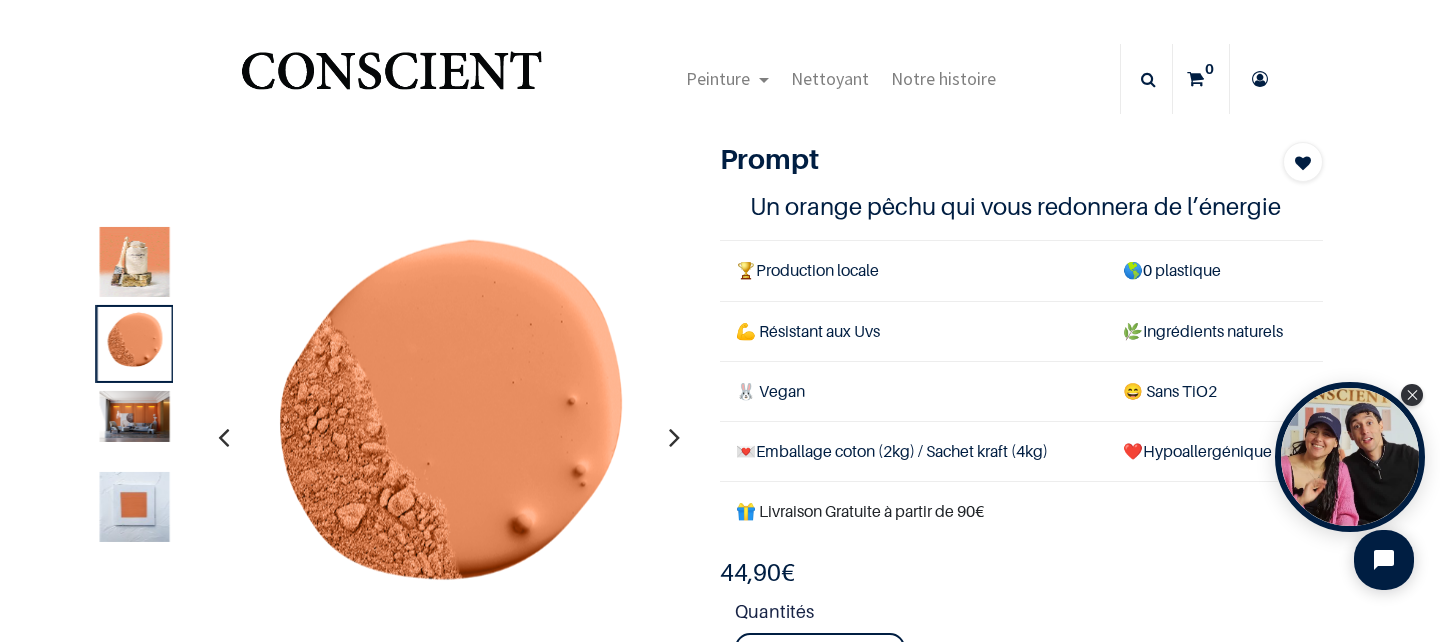 click at bounding box center [135, 416] 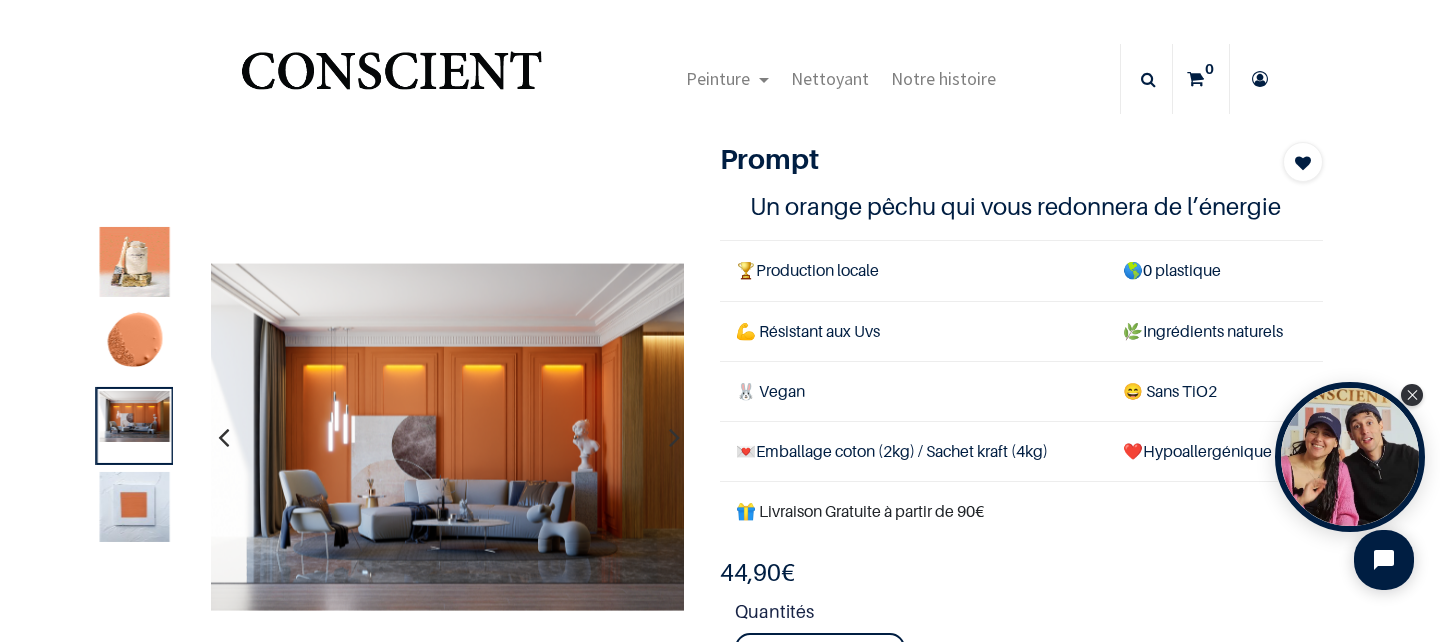 click at bounding box center (135, 508) 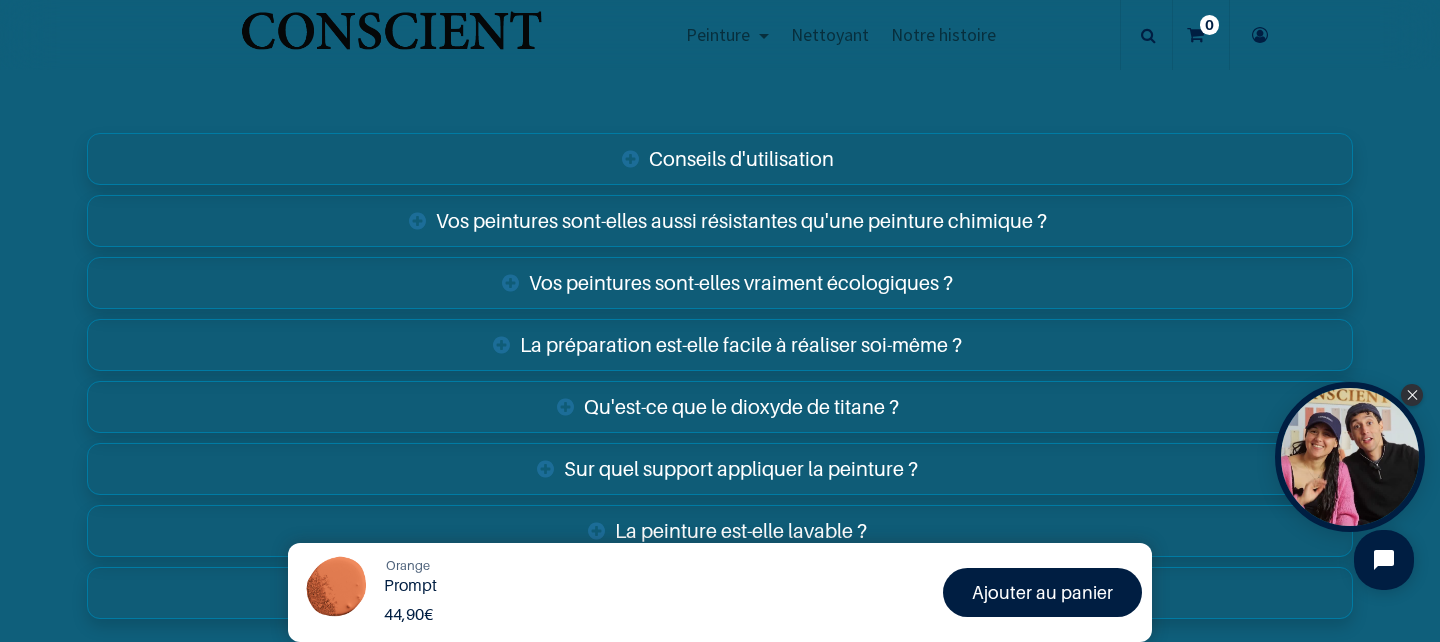 scroll, scrollTop: 3115, scrollLeft: 0, axis: vertical 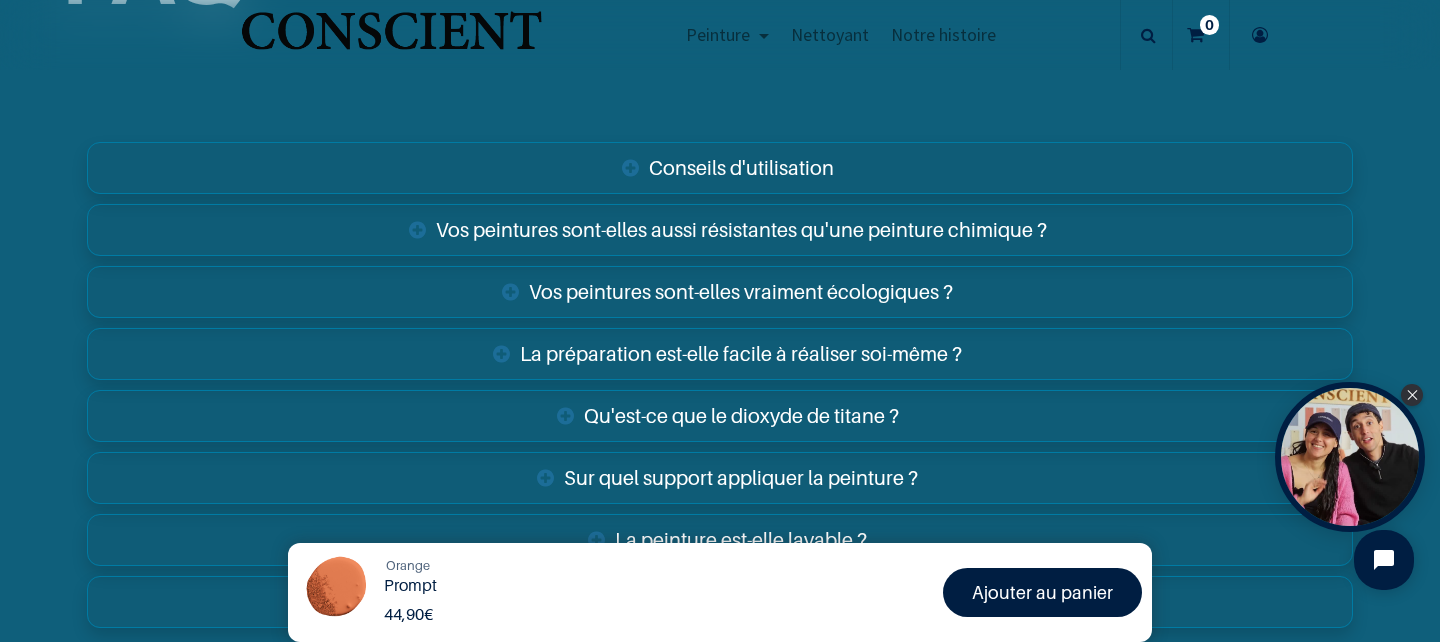click on "Conseils d'utilisation" at bounding box center (720, 168) 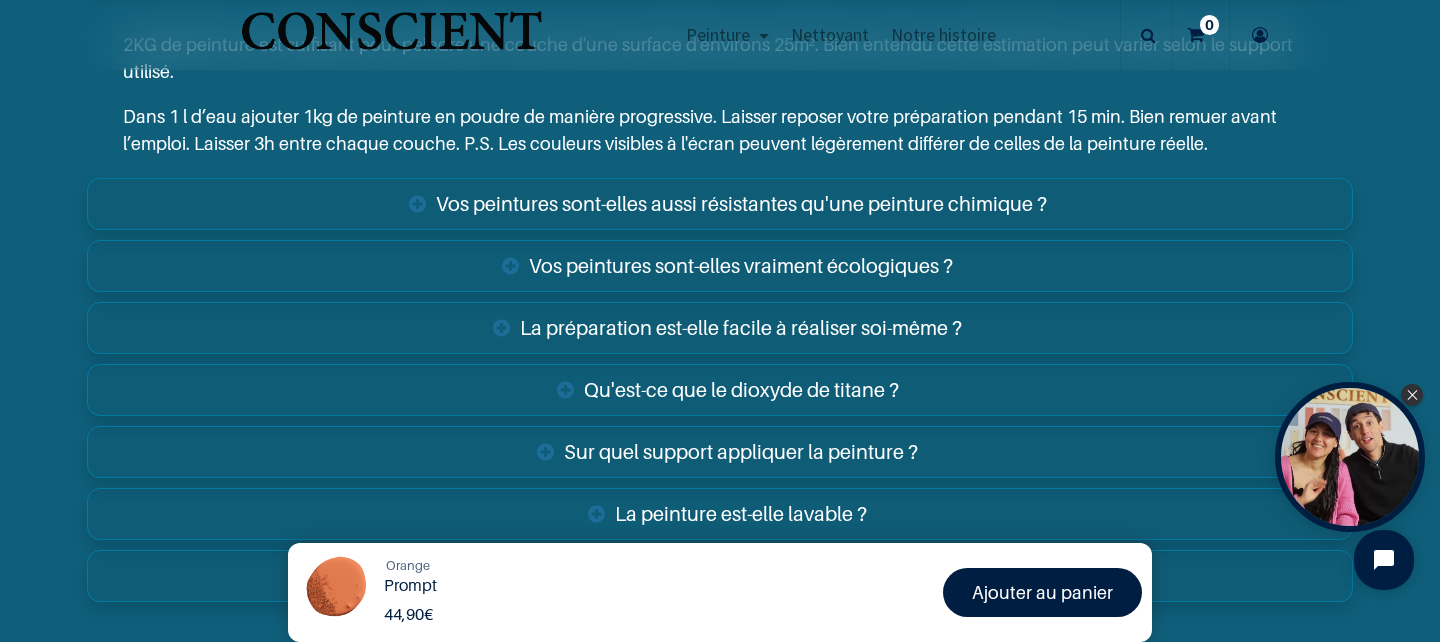 scroll, scrollTop: 3312, scrollLeft: 0, axis: vertical 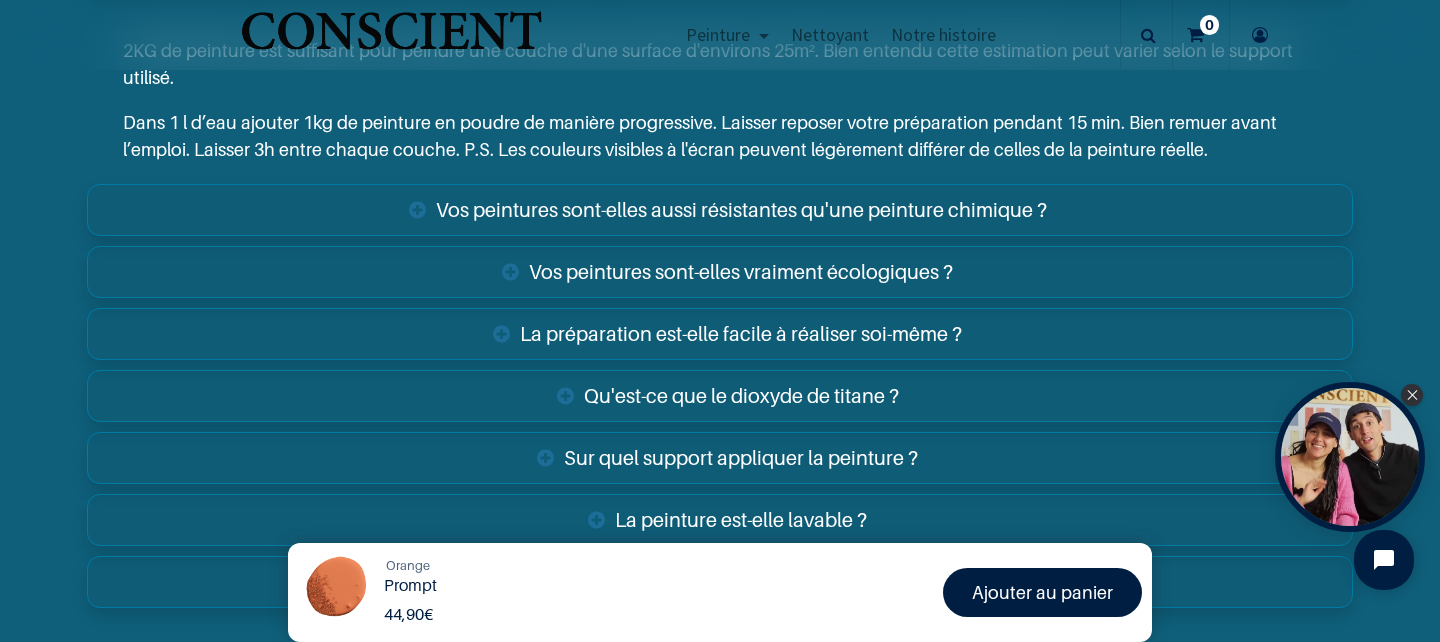 click on "Vos peintures sont-elles aussi résistantes qu'une peinture chimique ?" at bounding box center [720, 210] 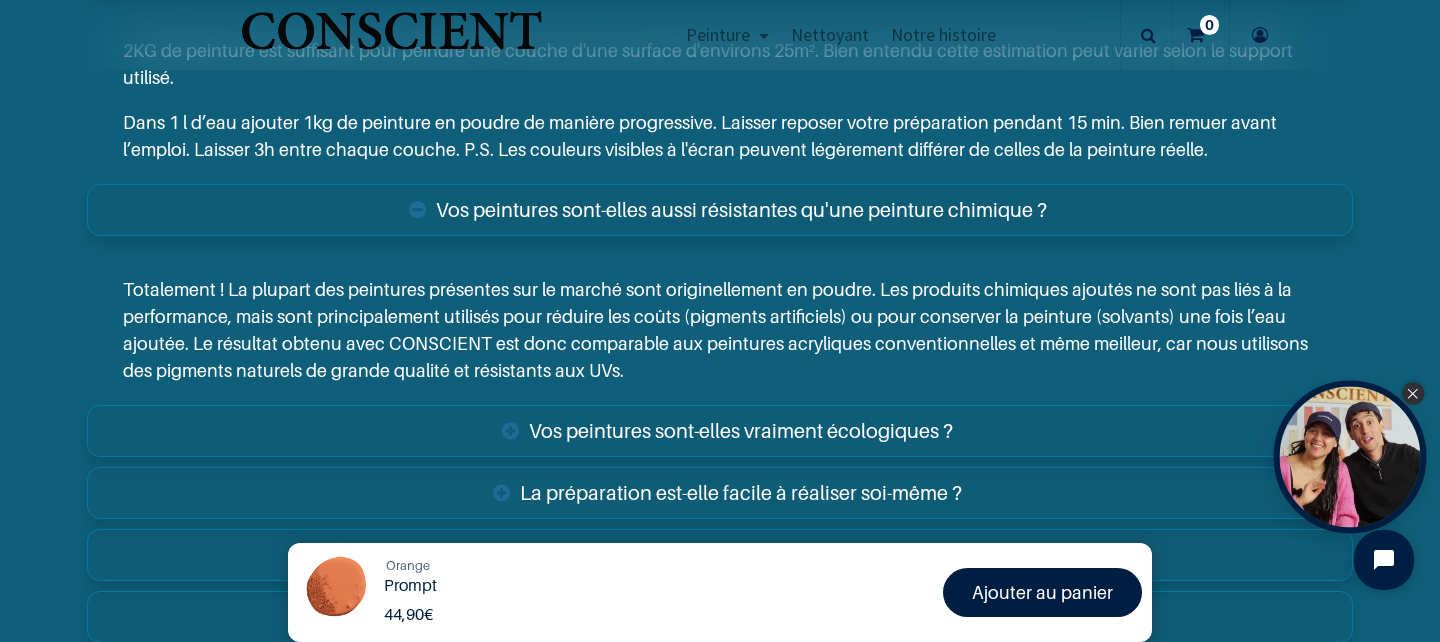 click at bounding box center [1413, 394] 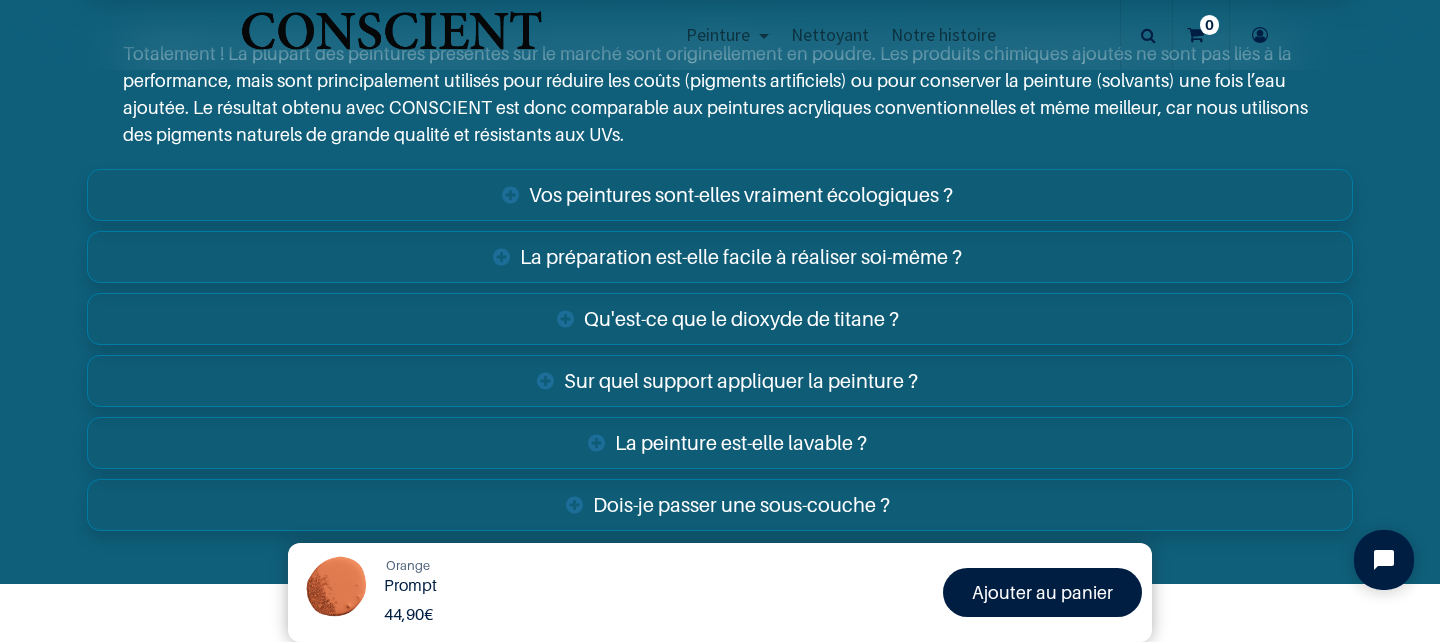 scroll, scrollTop: 3551, scrollLeft: 0, axis: vertical 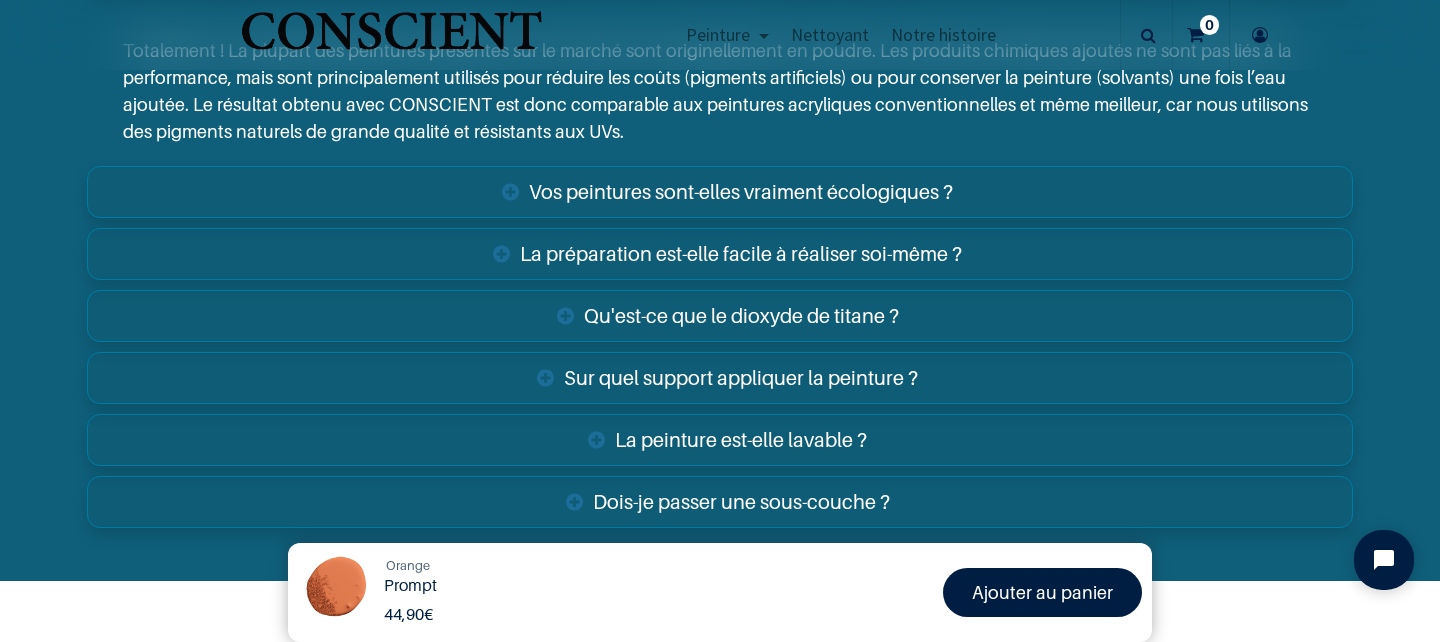 click on "Vos peintures sont-elles vraiment écologiques ?" at bounding box center (720, 192) 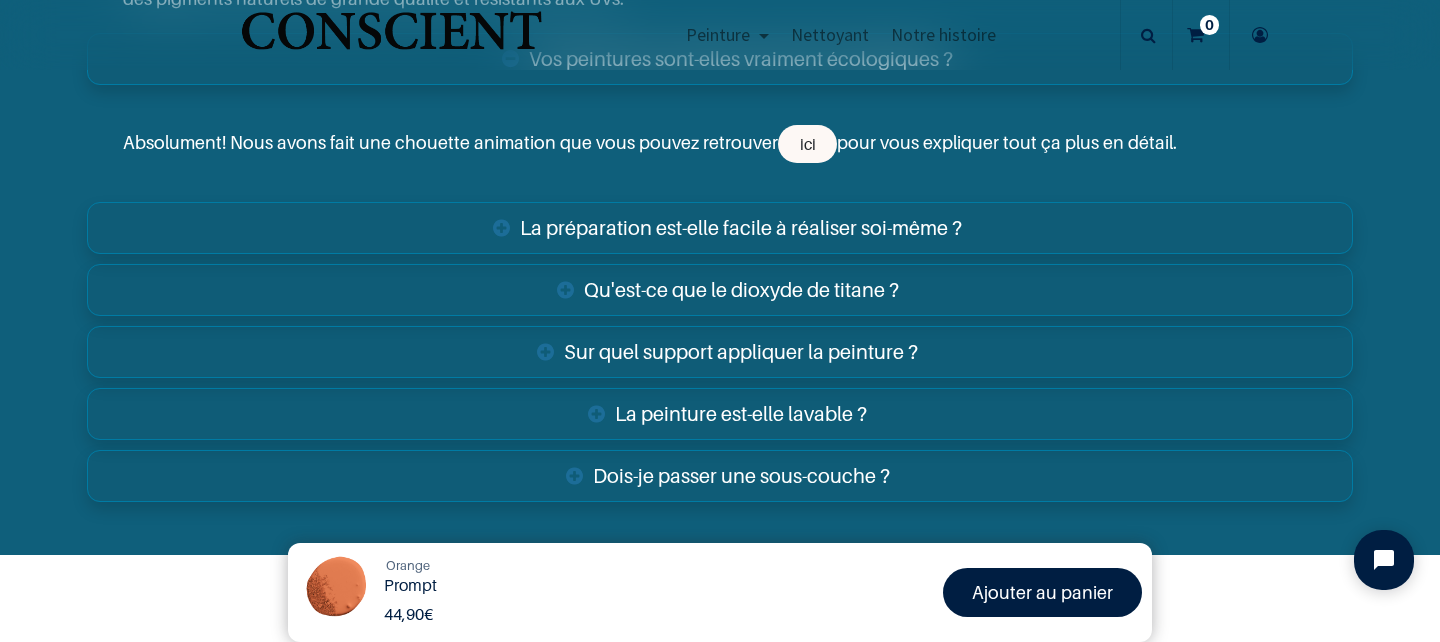 scroll, scrollTop: 3694, scrollLeft: 0, axis: vertical 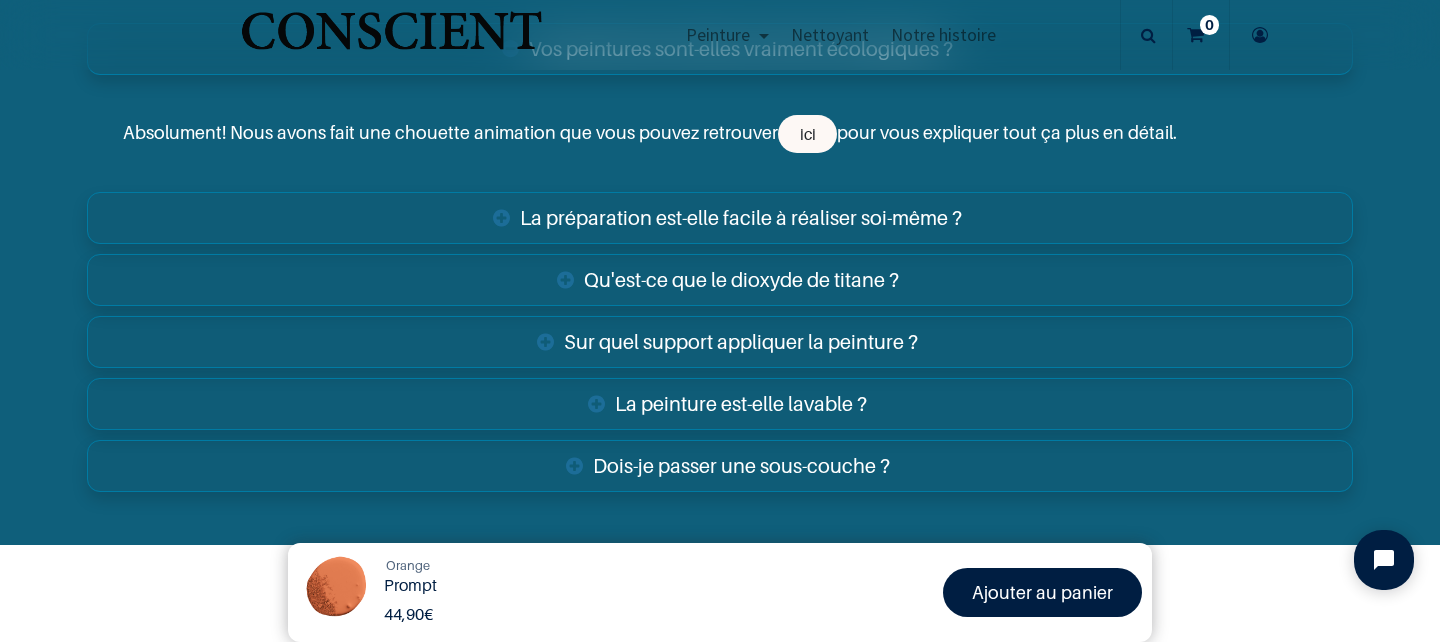 click on "La préparation est-elle facile à réaliser soi-même ?" at bounding box center [720, 218] 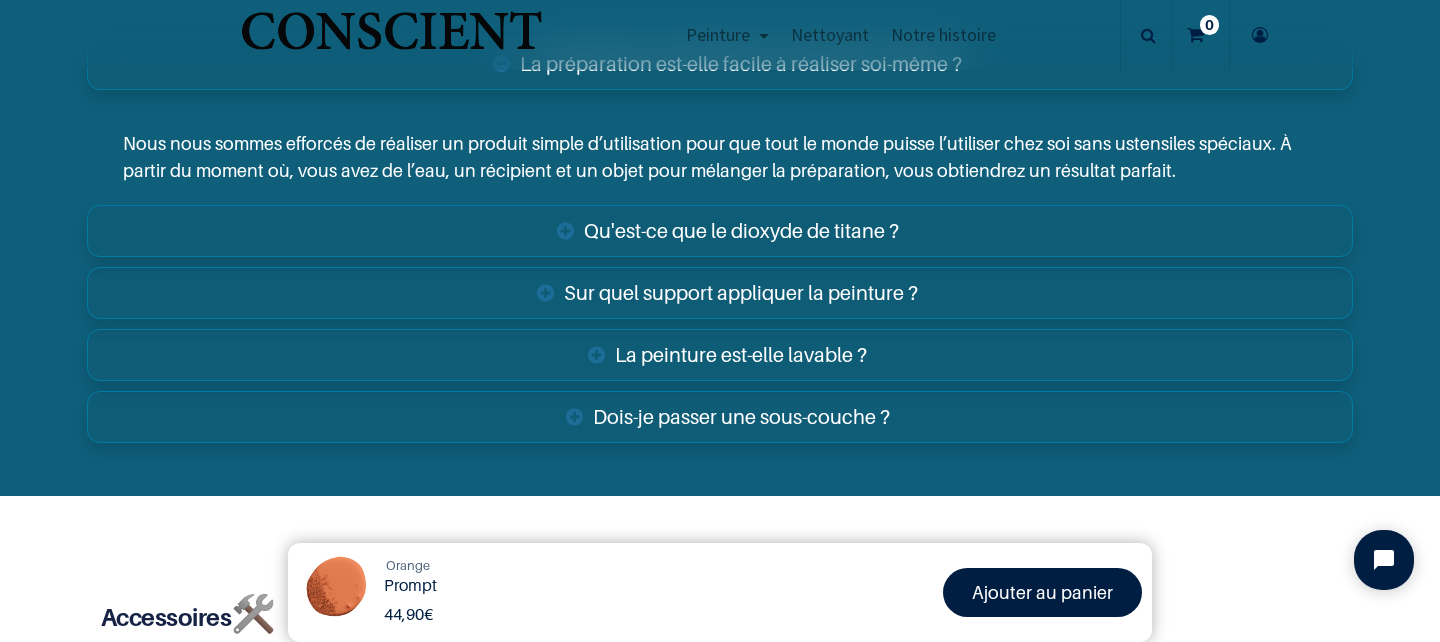 scroll, scrollTop: 3849, scrollLeft: 0, axis: vertical 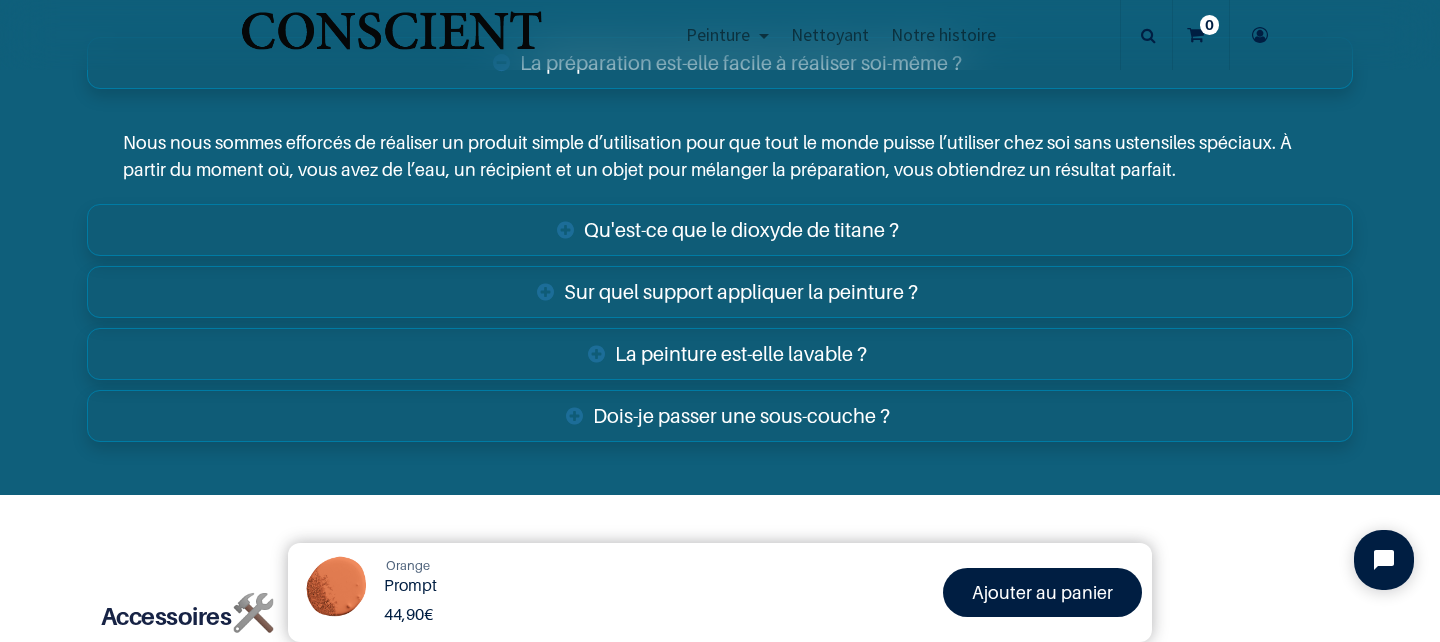 click on "Sur quel support appliquer la peinture ?" at bounding box center (720, 292) 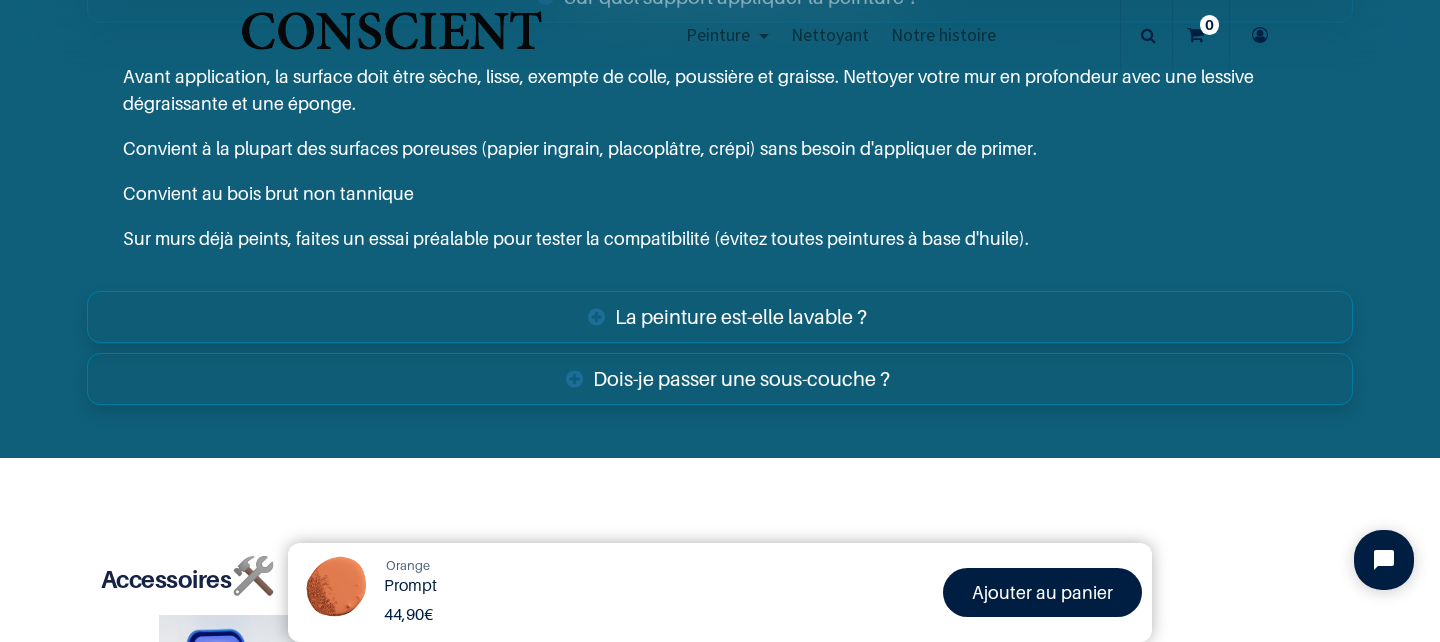 scroll, scrollTop: 4148, scrollLeft: 0, axis: vertical 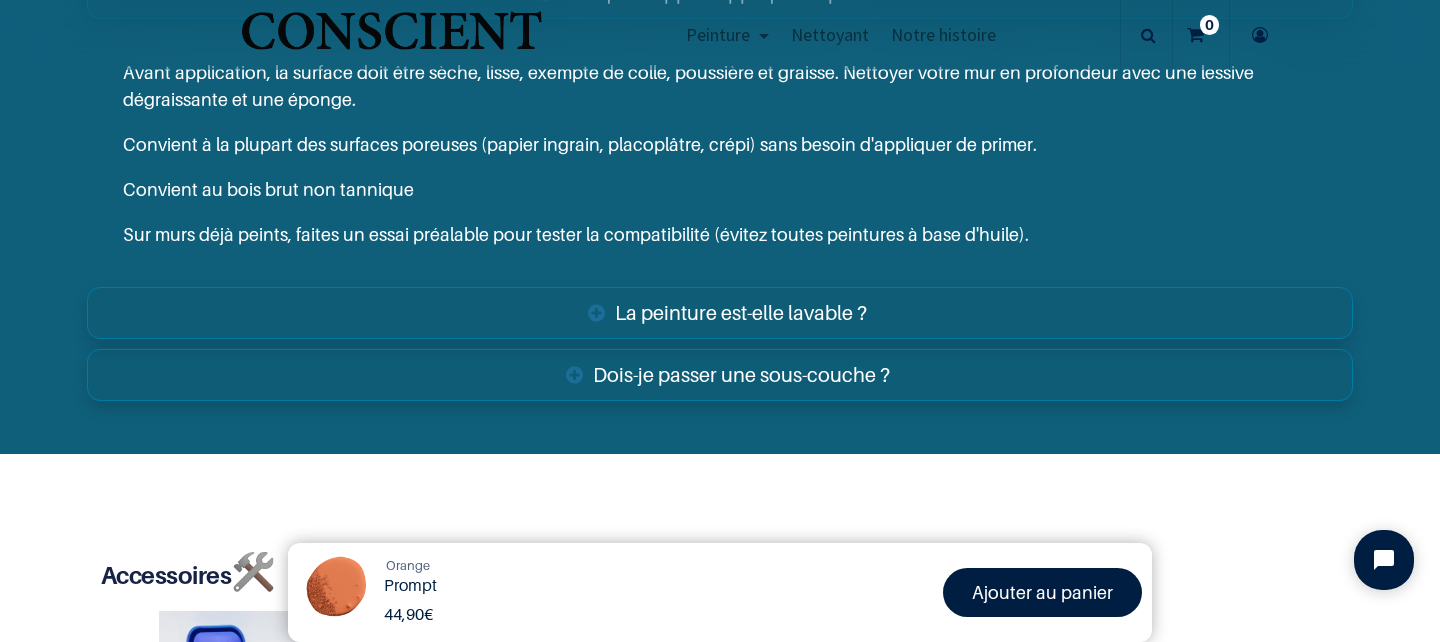 click on "La peinture est-elle lavable ?" at bounding box center (720, 313) 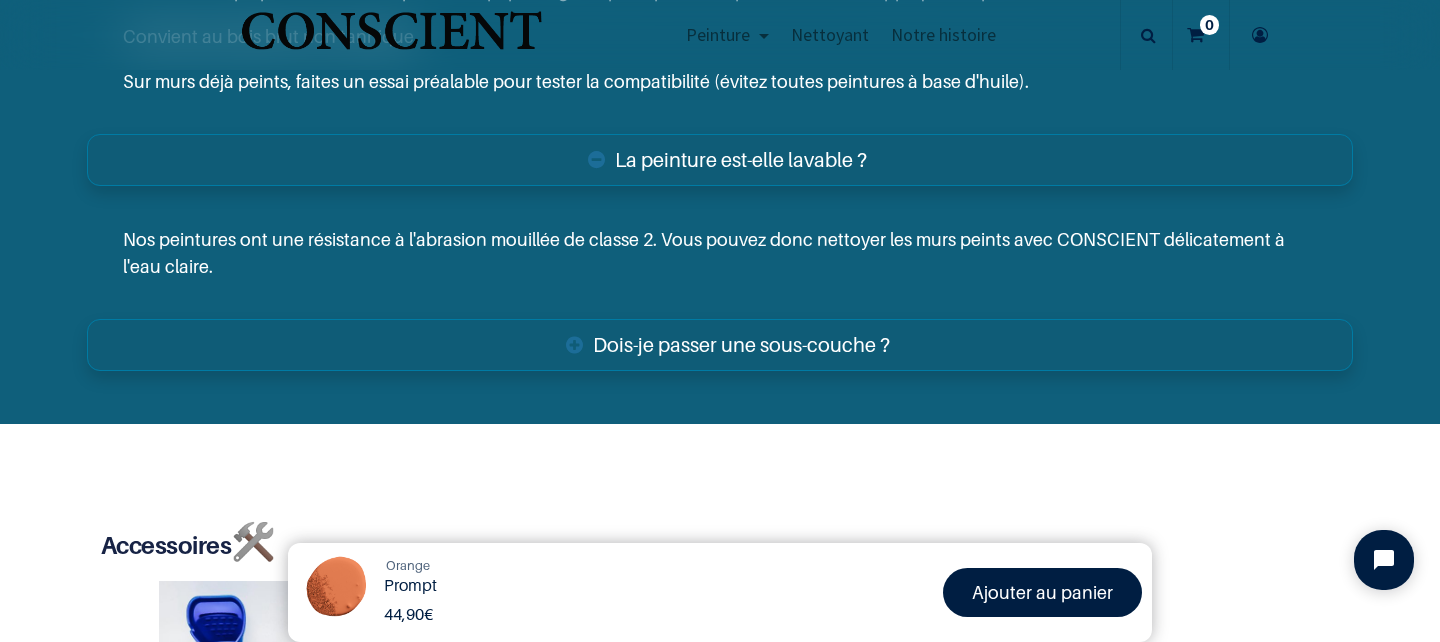 scroll, scrollTop: 4304, scrollLeft: 0, axis: vertical 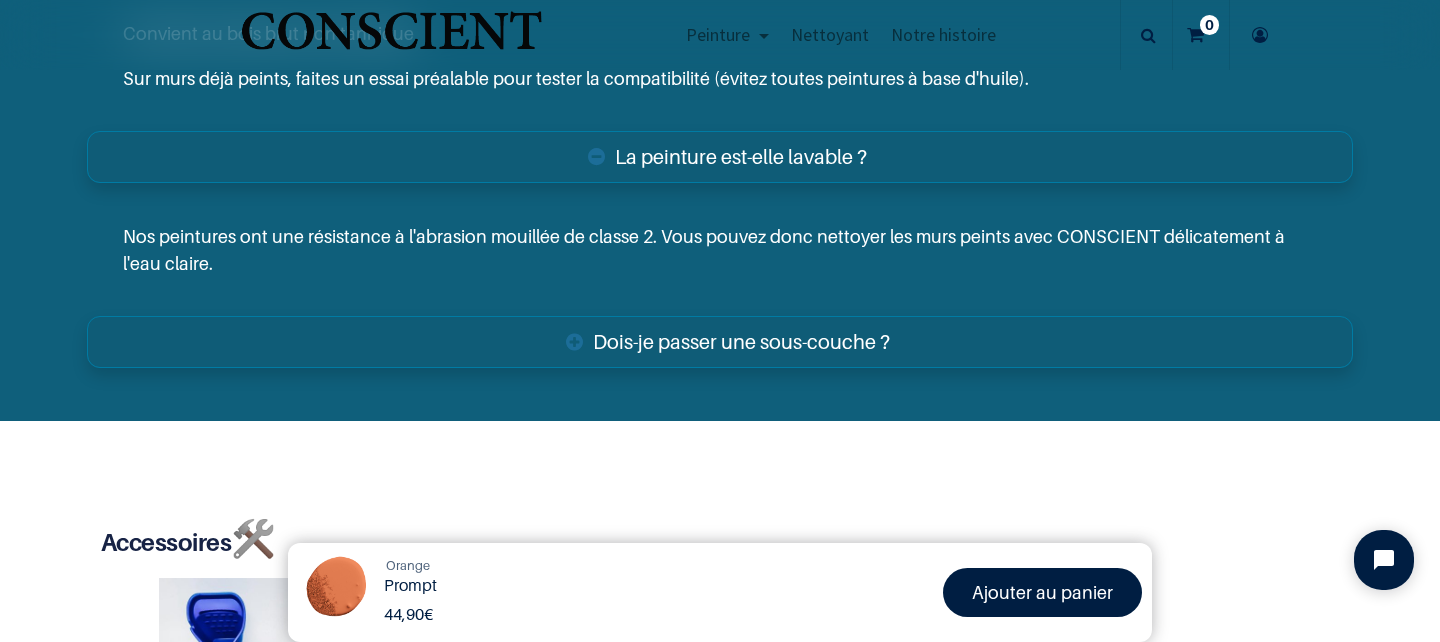 click on "Dois-je passer une sous-couche ?" at bounding box center (720, 342) 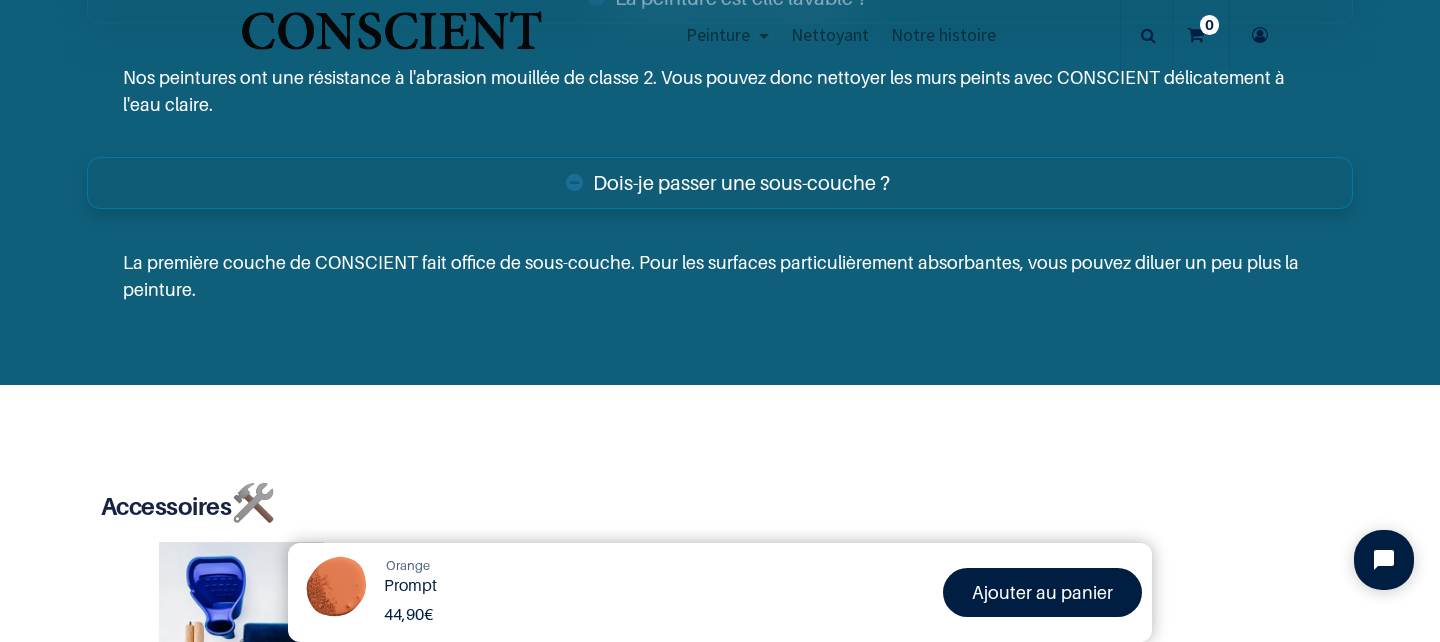scroll, scrollTop: 4482, scrollLeft: 0, axis: vertical 